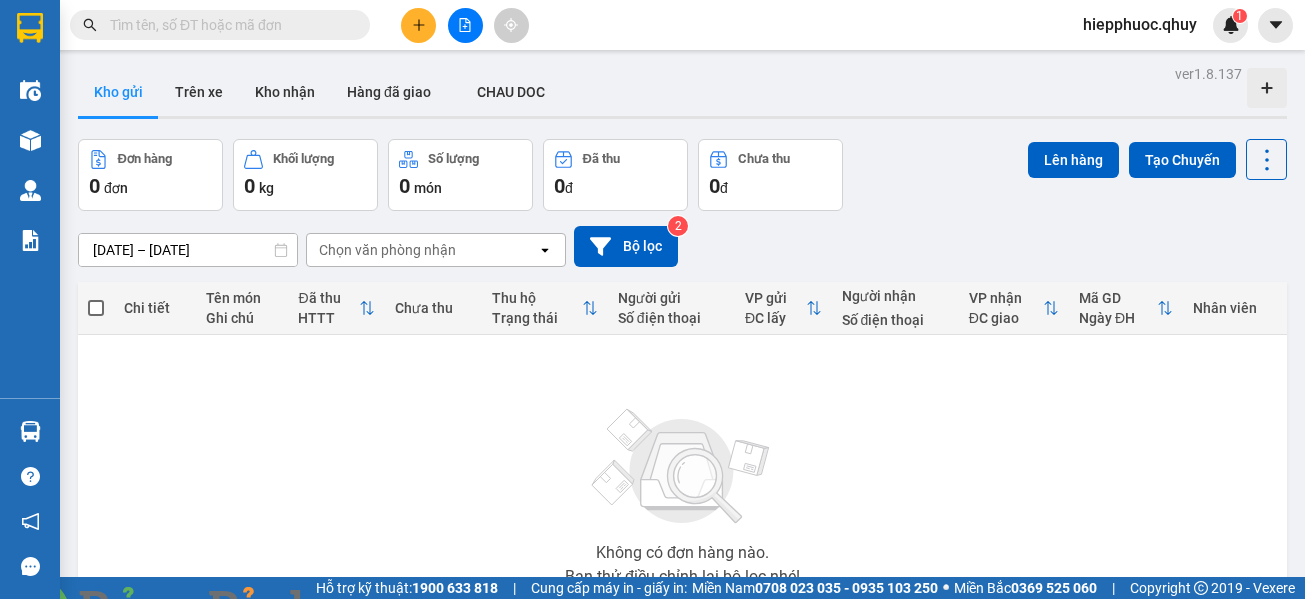 scroll, scrollTop: 0, scrollLeft: 0, axis: both 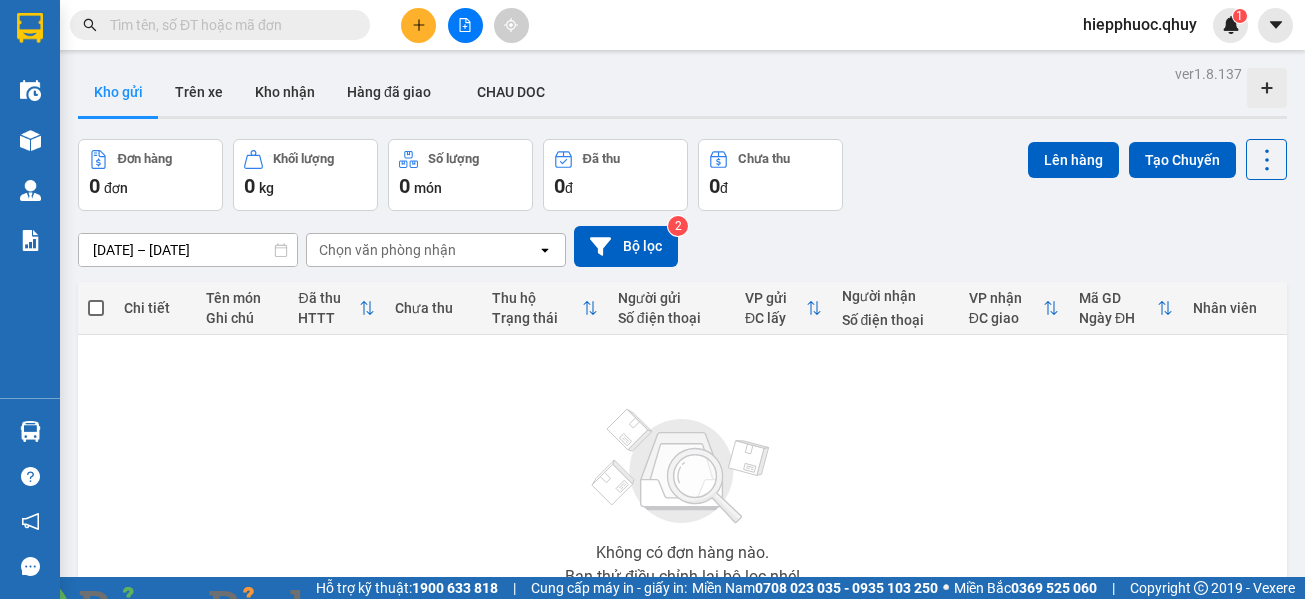 click at bounding box center [362, 611] 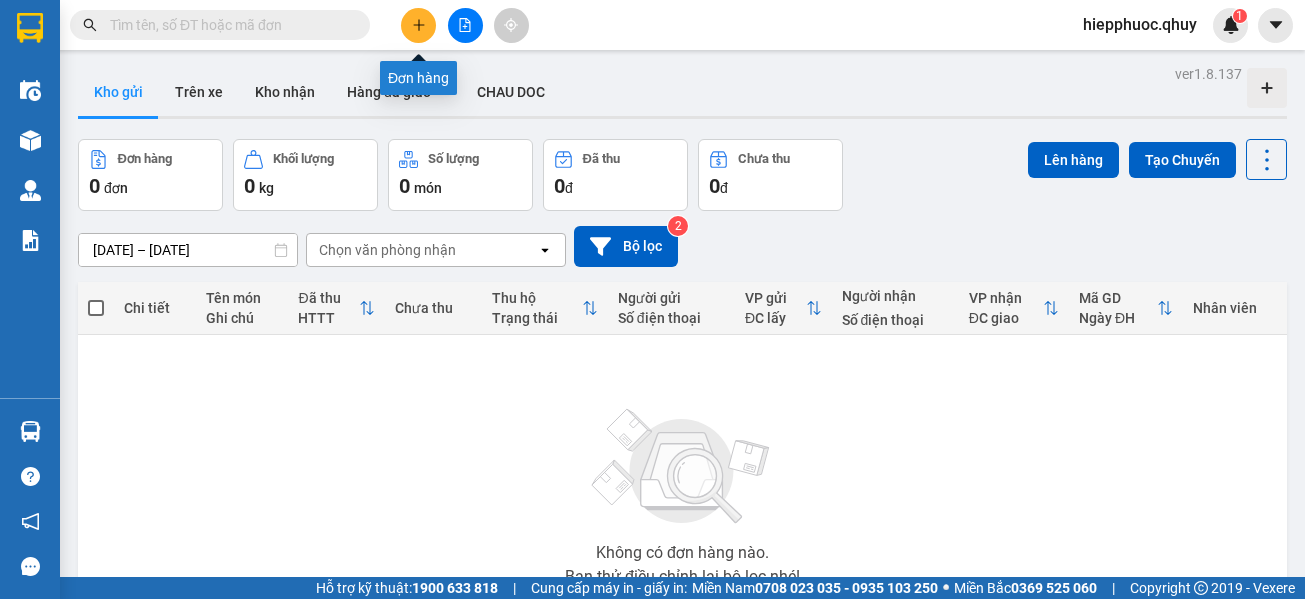 click at bounding box center [418, 25] 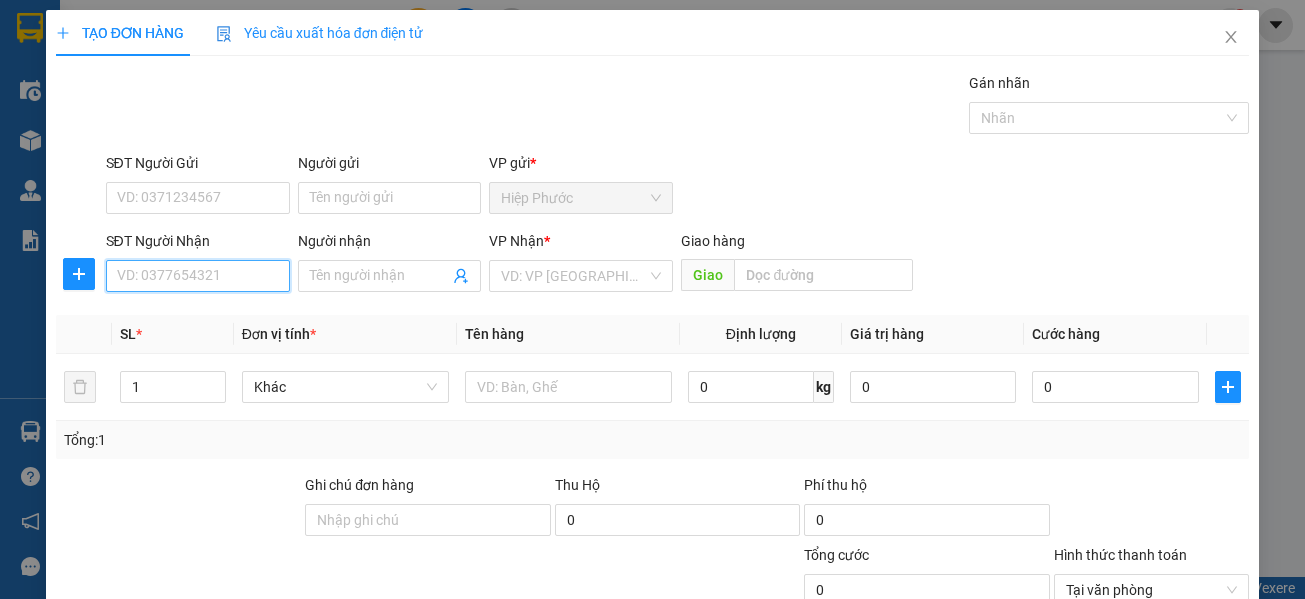 click on "SĐT Người Nhận" at bounding box center [198, 276] 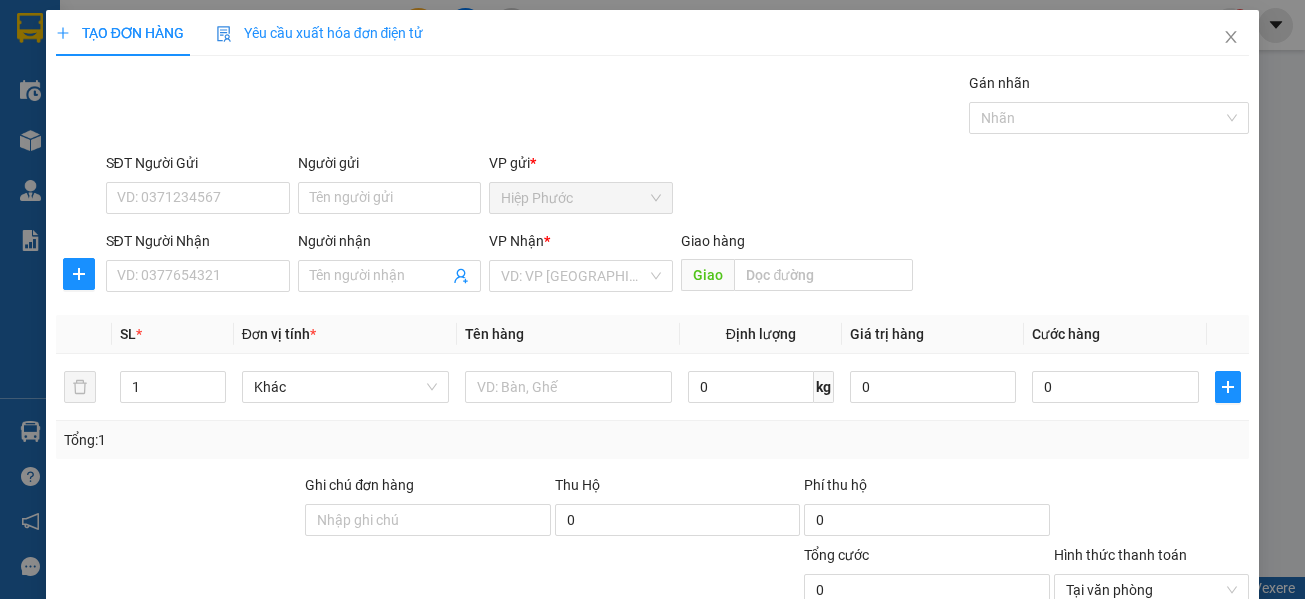 click on "SĐT Người Nhận VD: 0377654321 Người nhận Tên người nhận VP Nhận  * VD: VP Sài Gòn Giao hàng Giao" at bounding box center (678, 265) 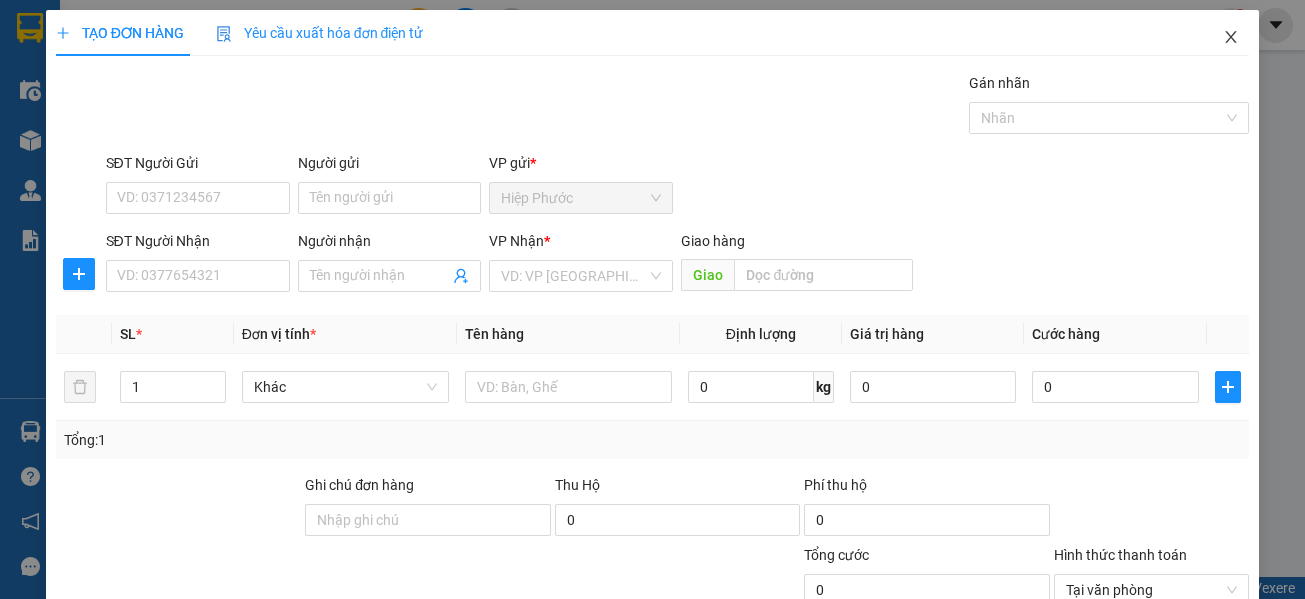 click 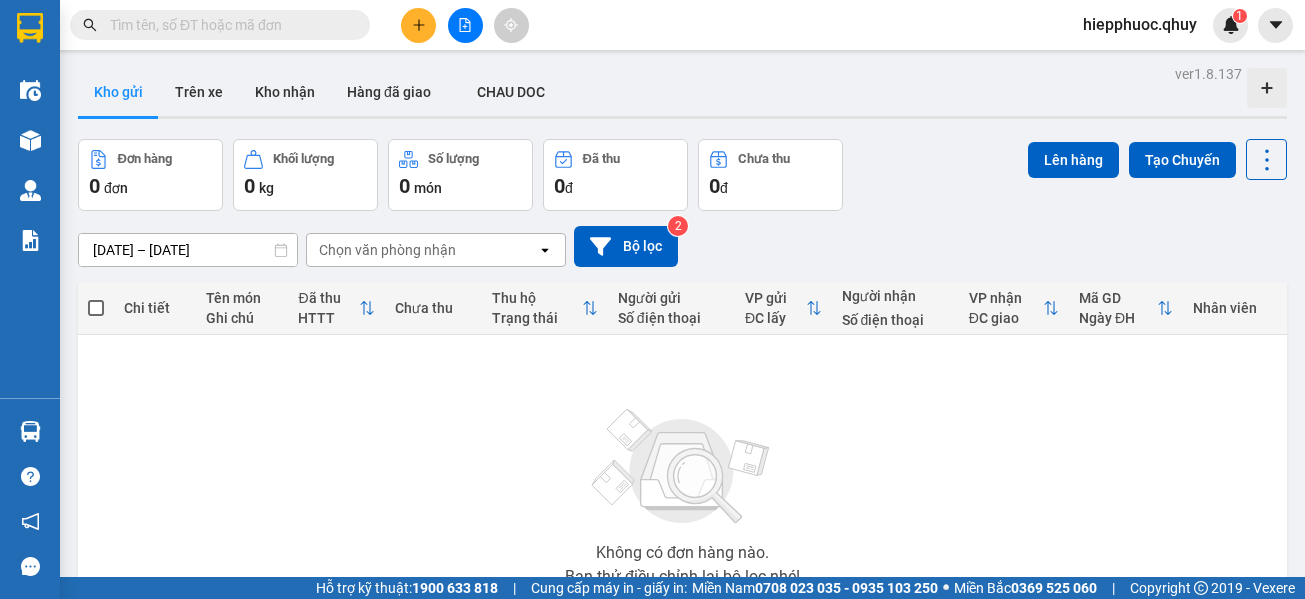 click on "[DATE] – [DATE] Press the down arrow key to interact with the calendar and select a date. Press the escape button to close the calendar. Selected date range is from [DATE] to [DATE]. Chọn văn phòng nhận open Bộ lọc 2" at bounding box center (682, 246) 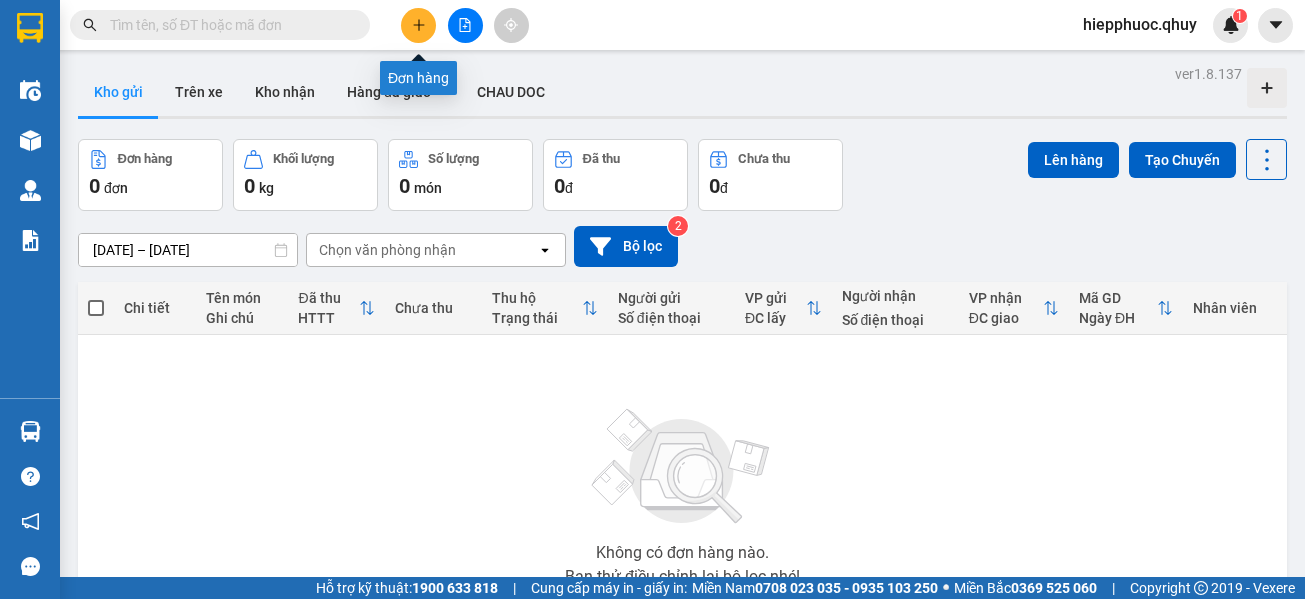 click at bounding box center (418, 25) 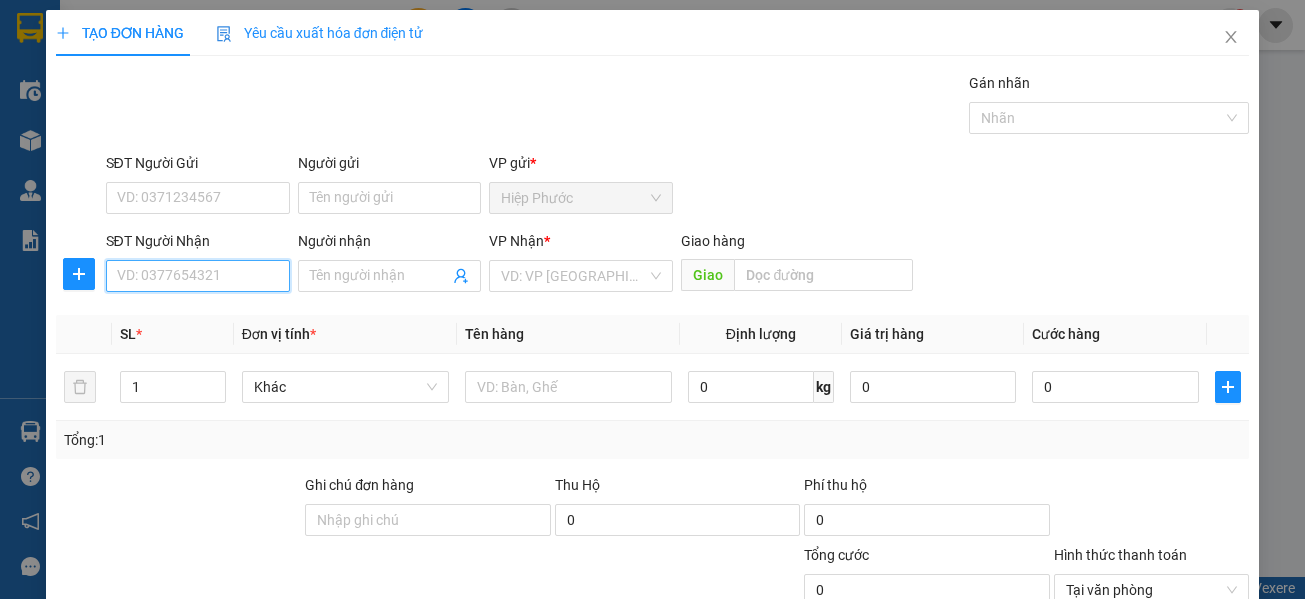 click on "SĐT Người Nhận" at bounding box center (198, 276) 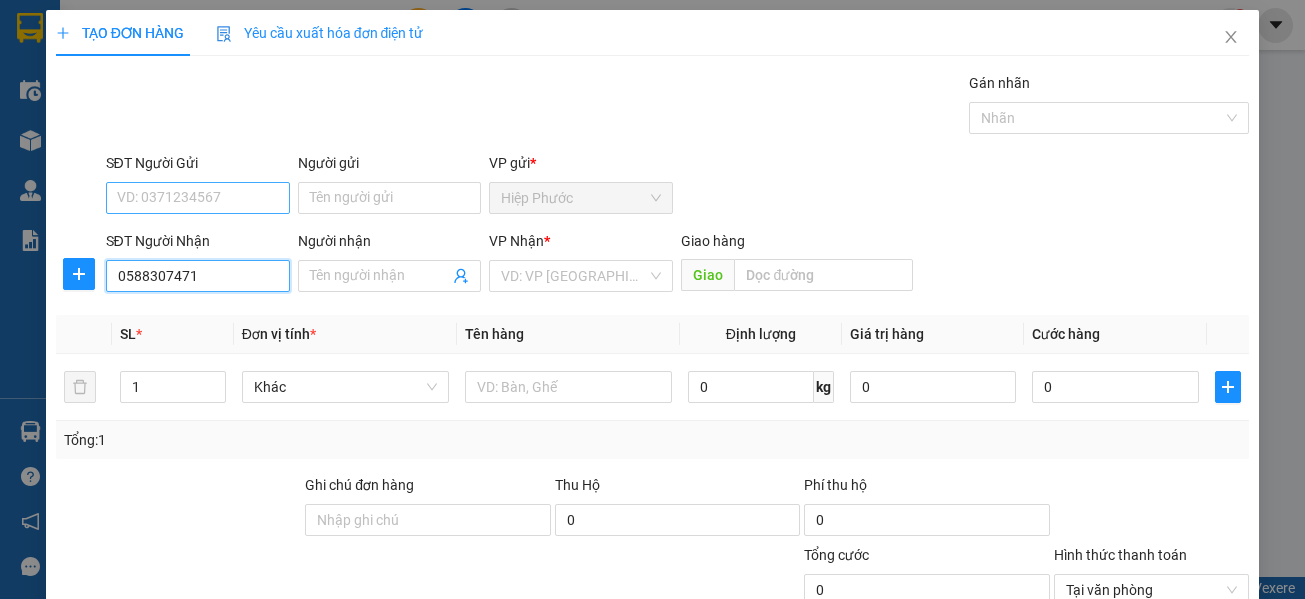 type on "0588307471" 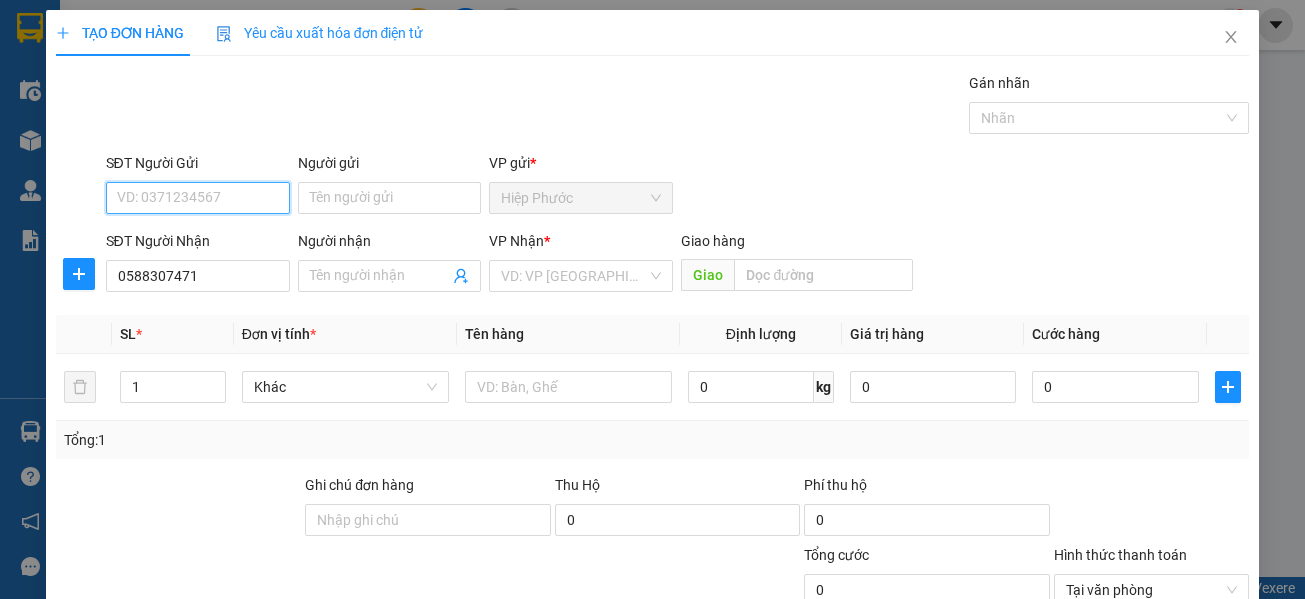 click on "SĐT Người Gửi" at bounding box center (198, 198) 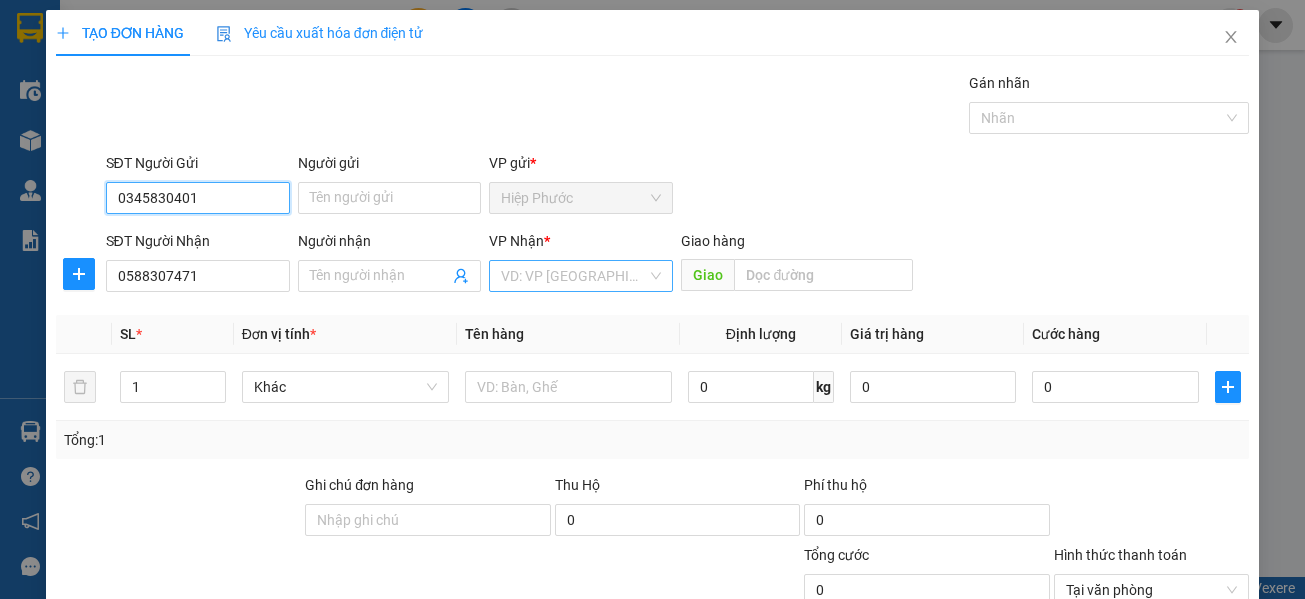 type on "0345830401" 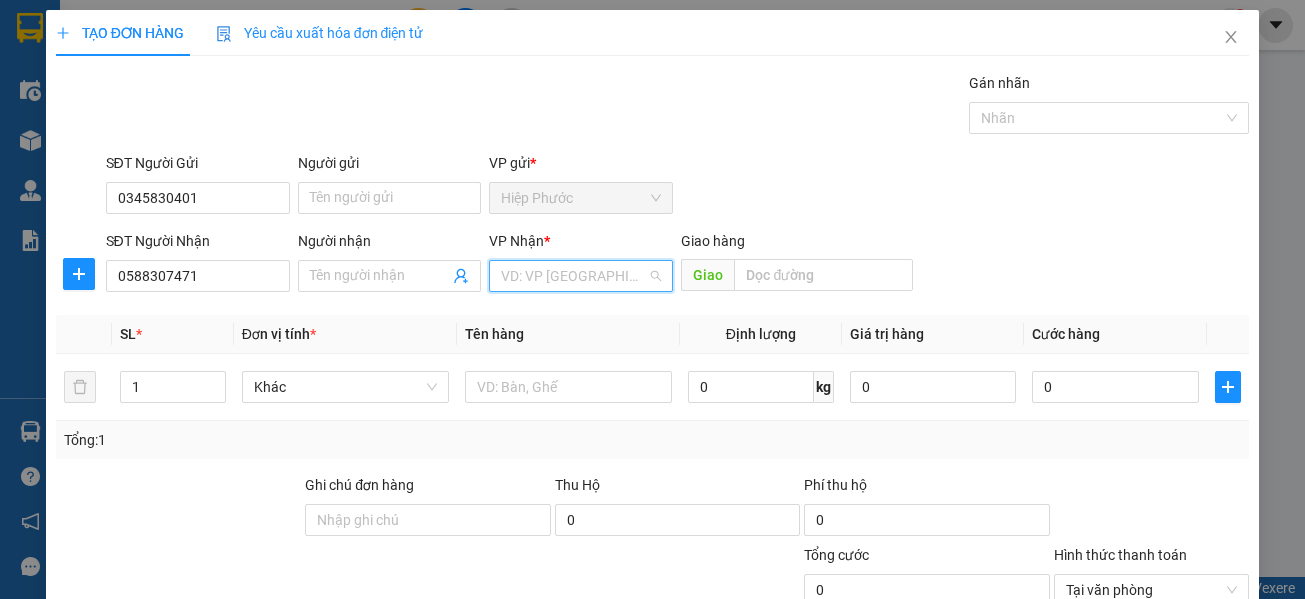 click at bounding box center (574, 276) 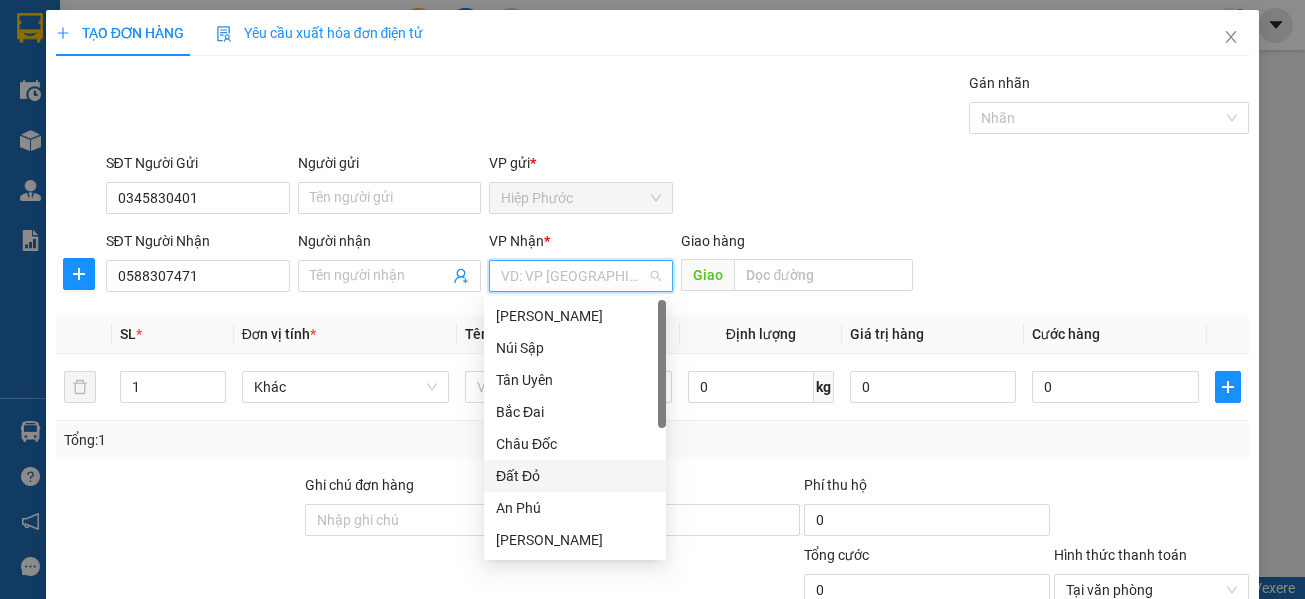 scroll, scrollTop: 64, scrollLeft: 0, axis: vertical 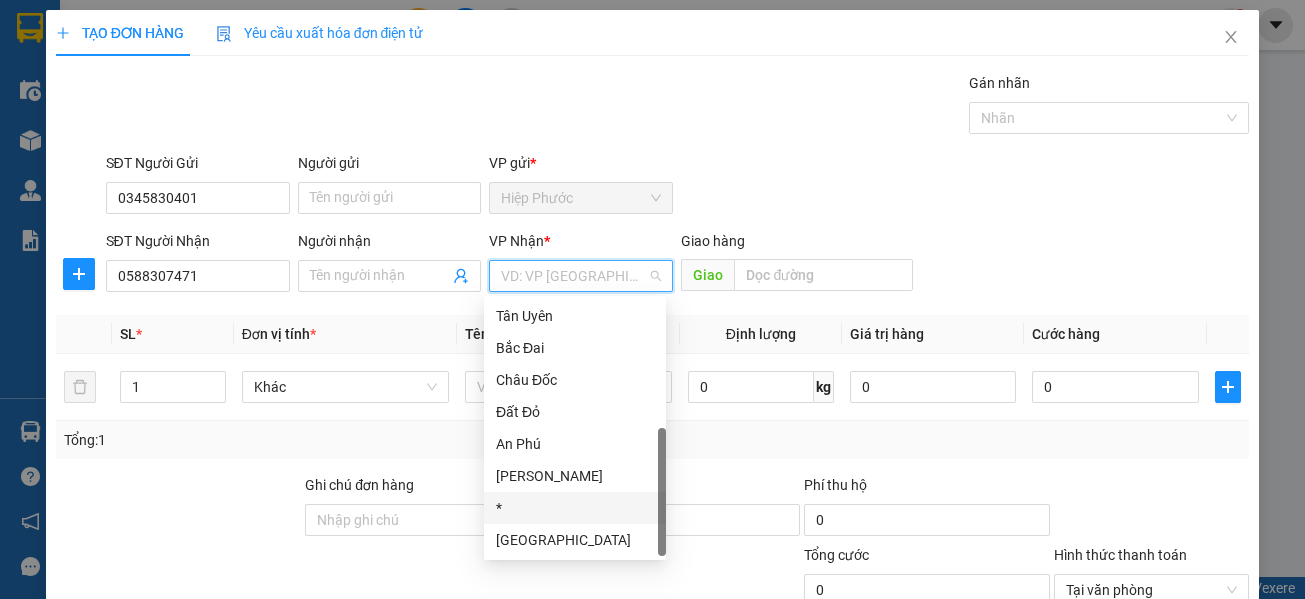 click on "*" at bounding box center [575, 508] 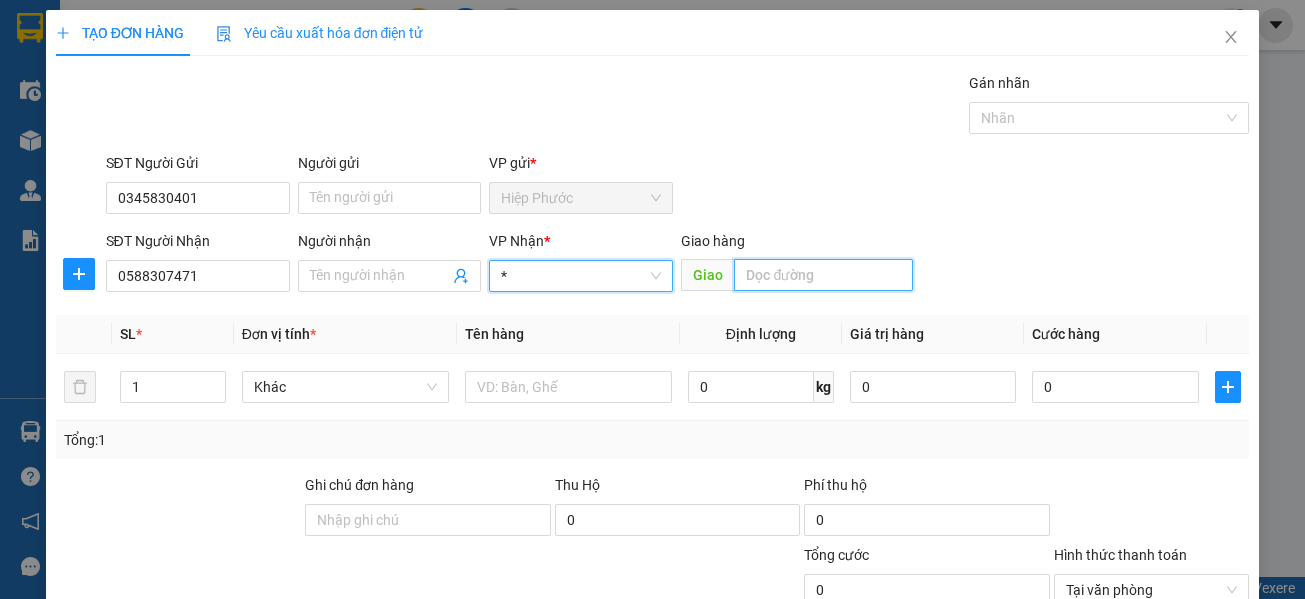 click at bounding box center (823, 275) 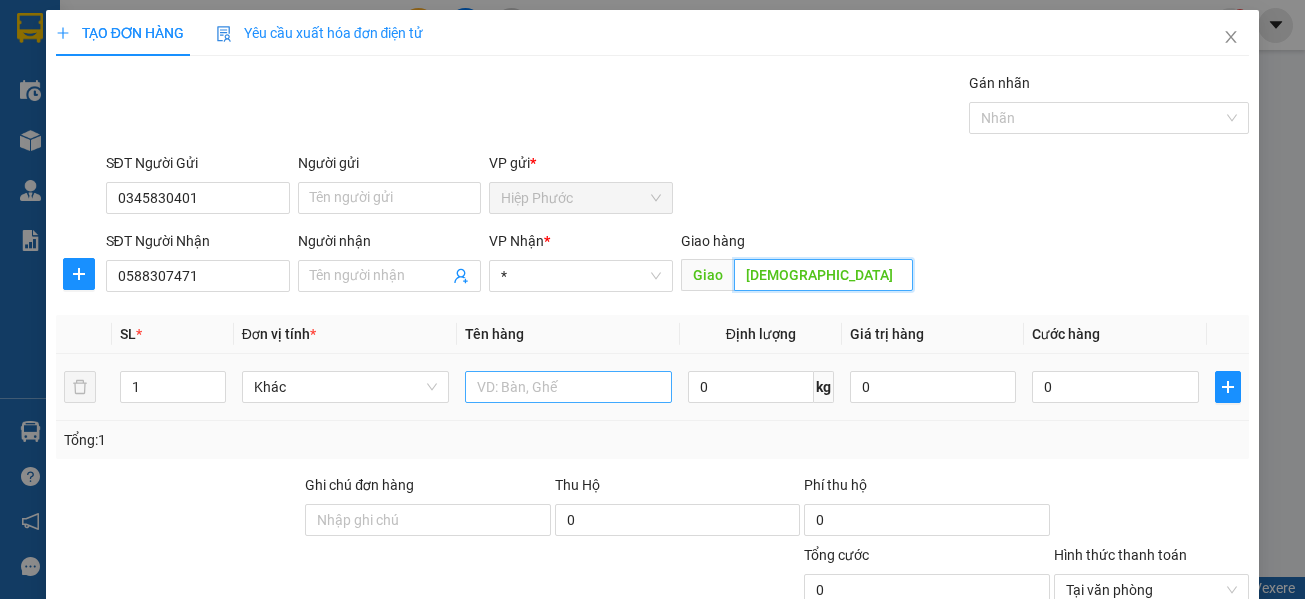 type on "[DEMOGRAPHIC_DATA]" 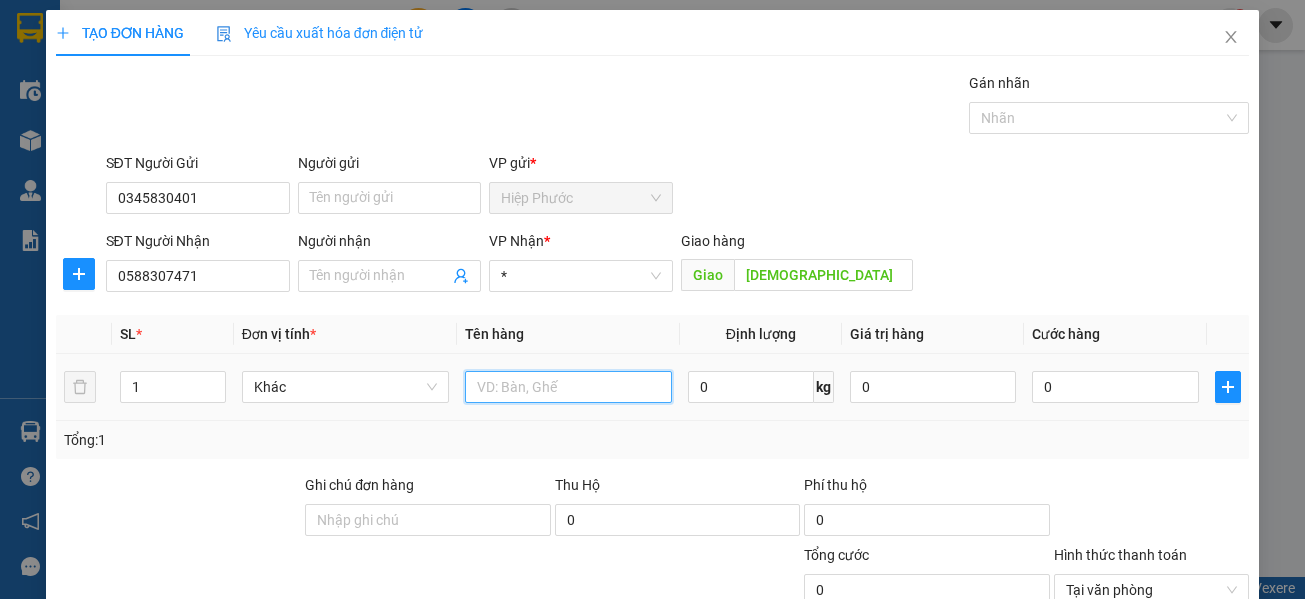 click at bounding box center (568, 387) 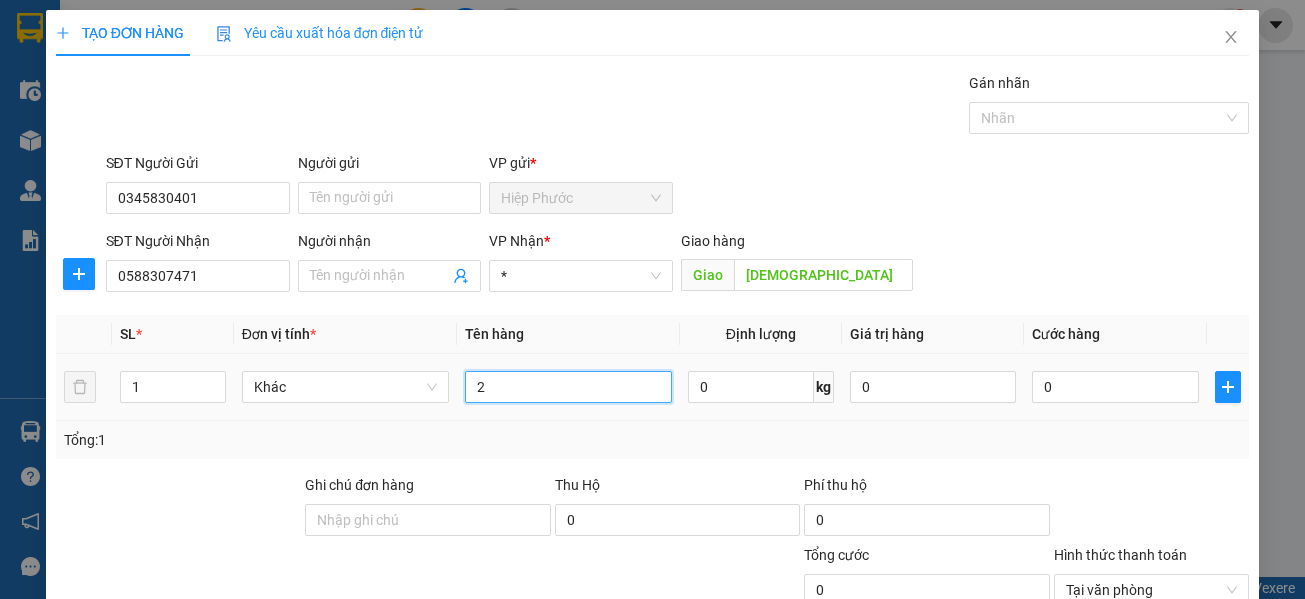 type on "2" 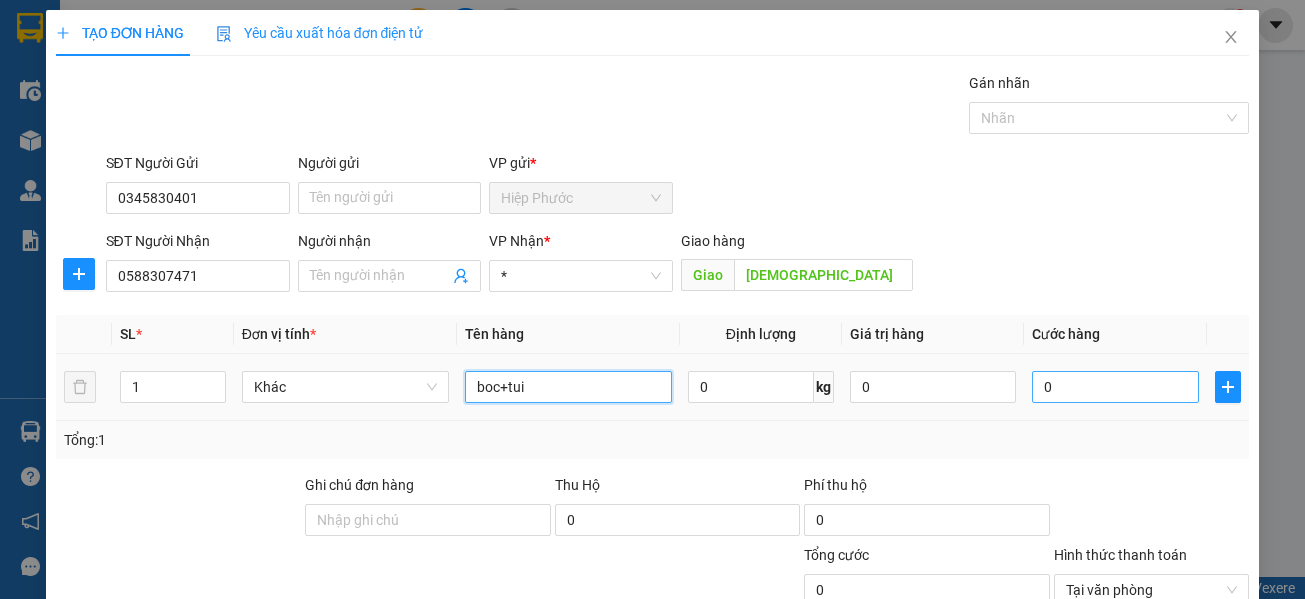 type on "boc+tui" 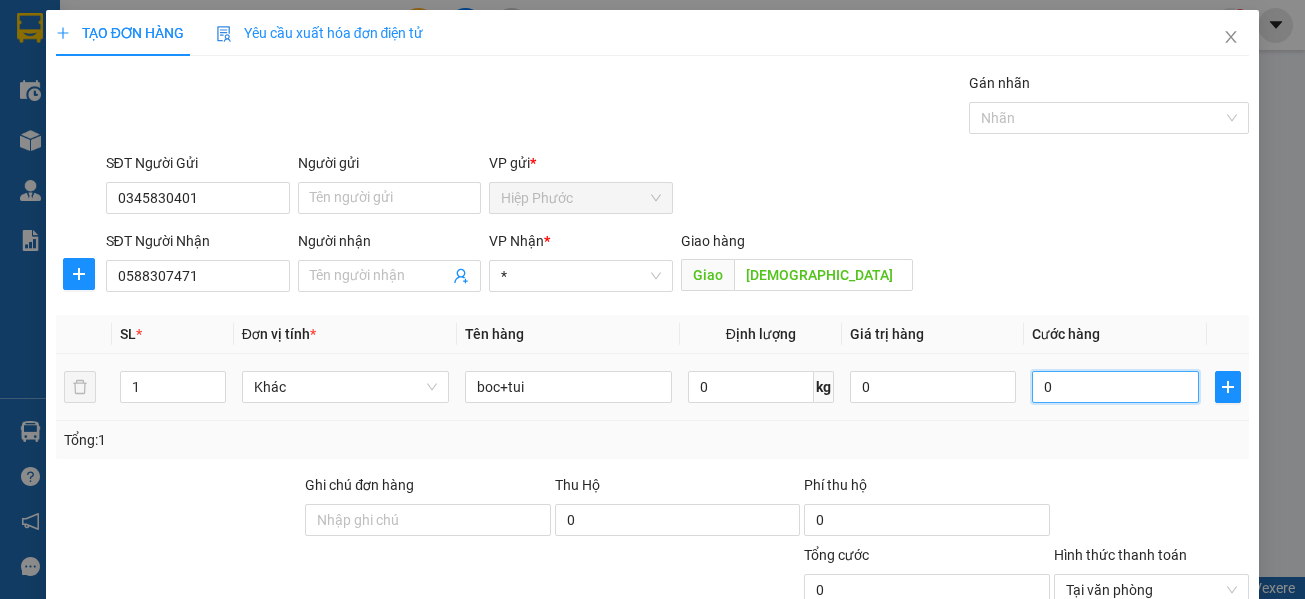 click on "0" at bounding box center (1115, 387) 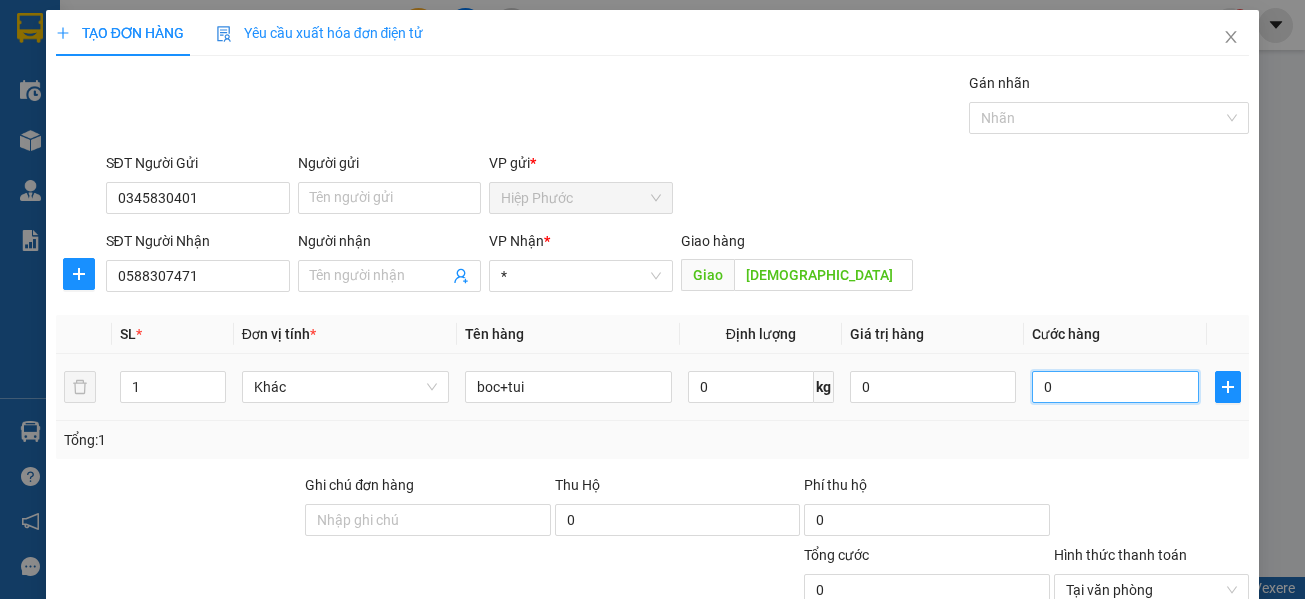 type on "1" 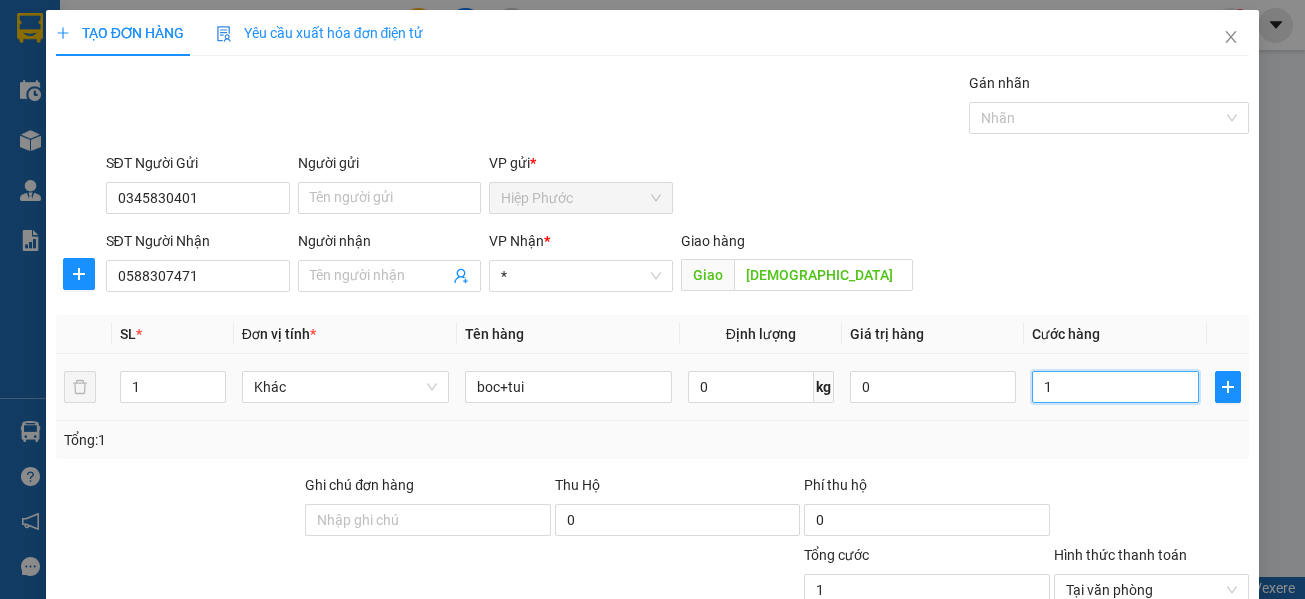 type on "18" 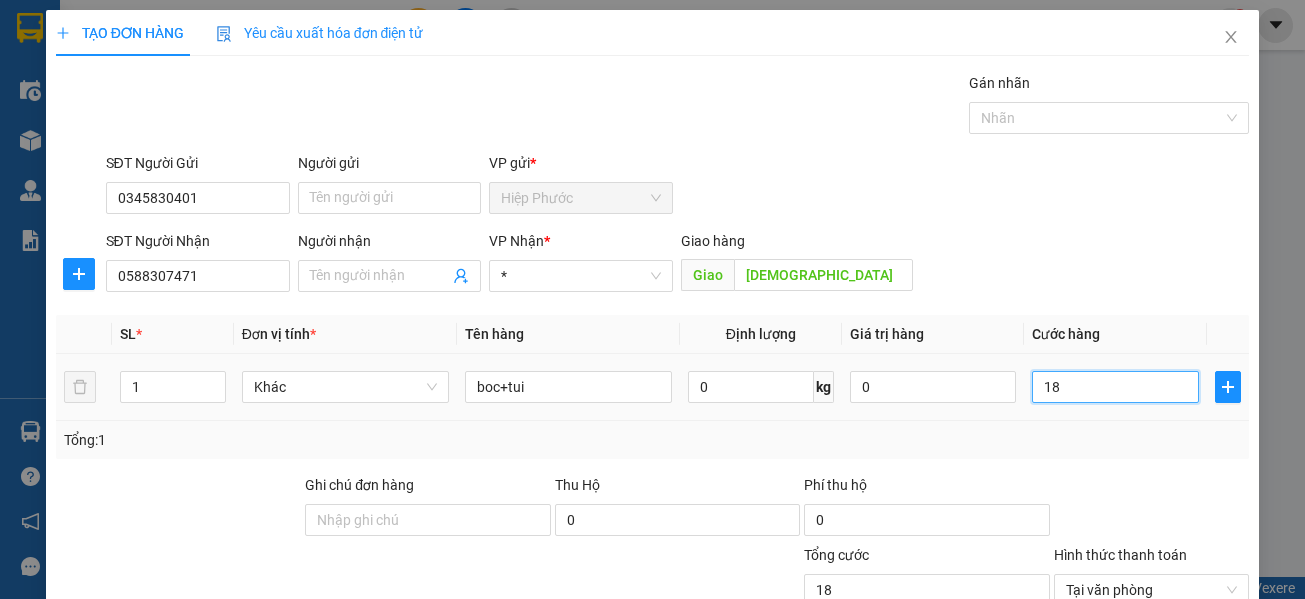 type on "180" 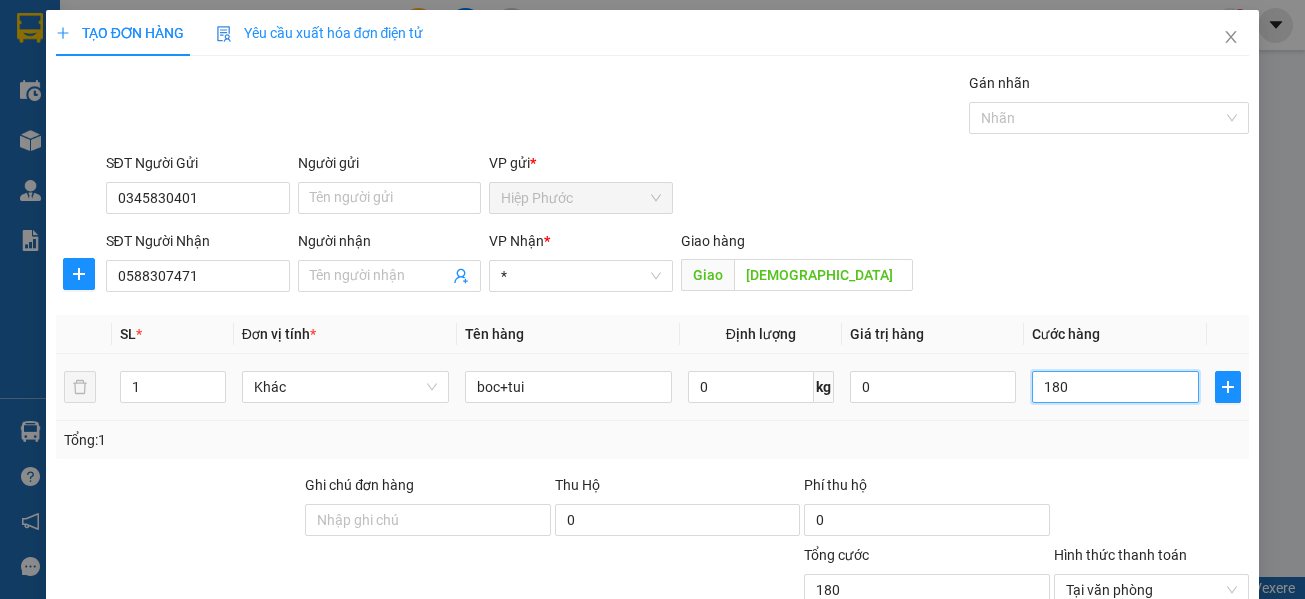 scroll, scrollTop: 141, scrollLeft: 0, axis: vertical 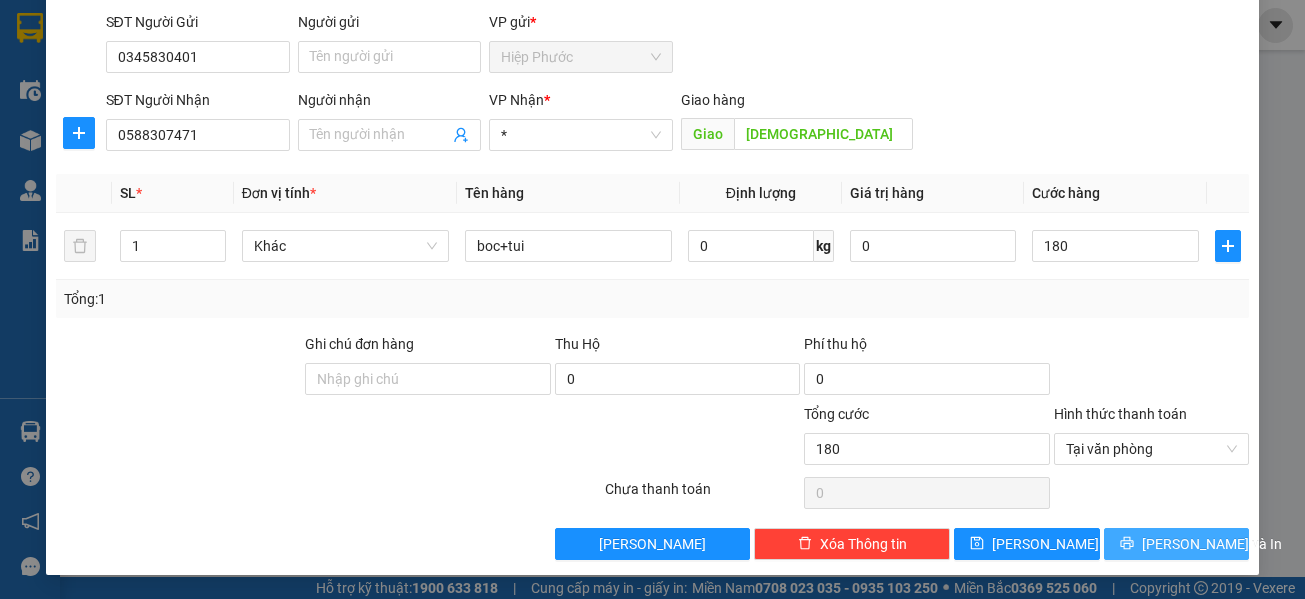 type on "180.000" 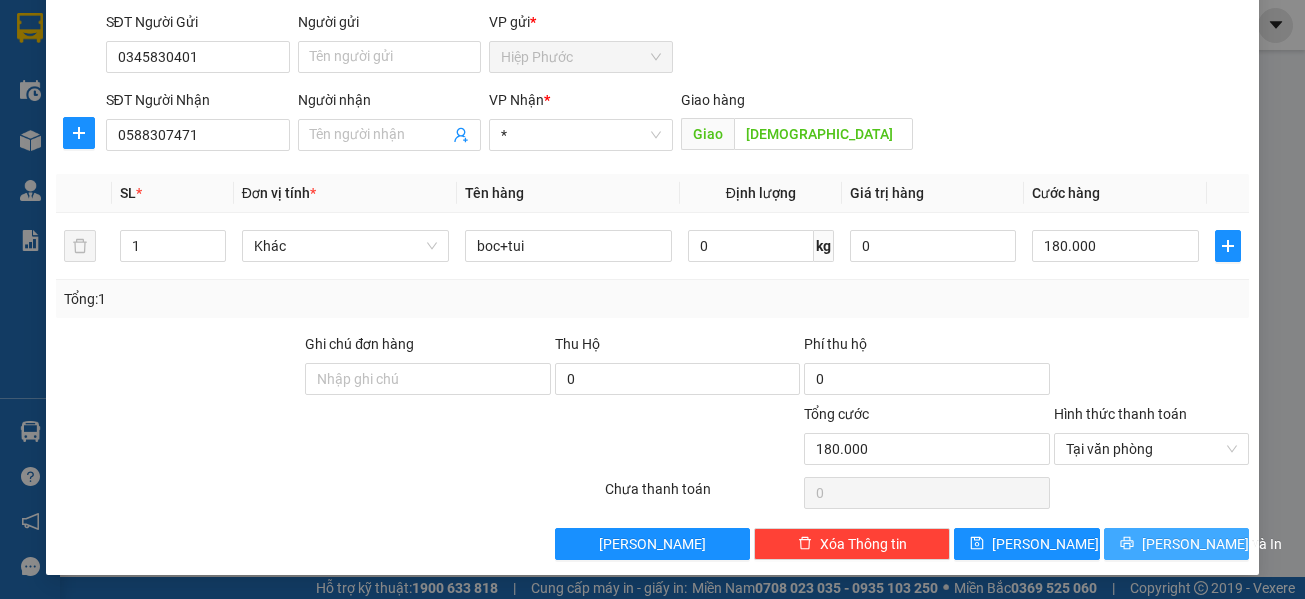 click on "[PERSON_NAME] và In" at bounding box center (1212, 544) 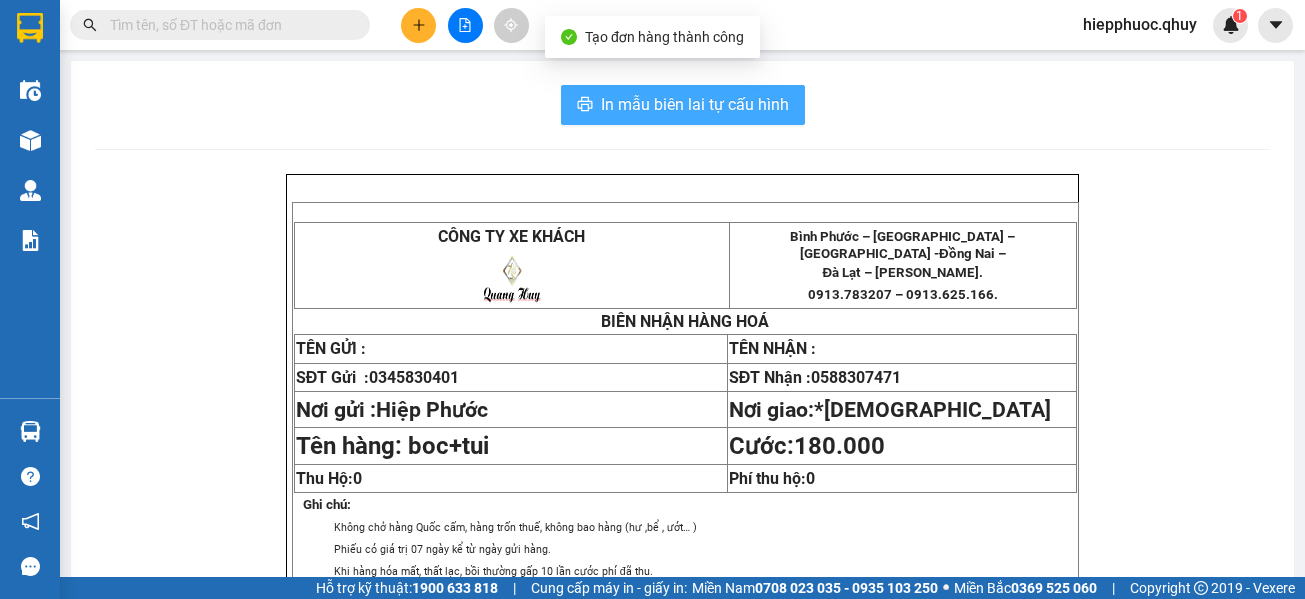 click on "In mẫu biên lai tự cấu hình" at bounding box center (695, 104) 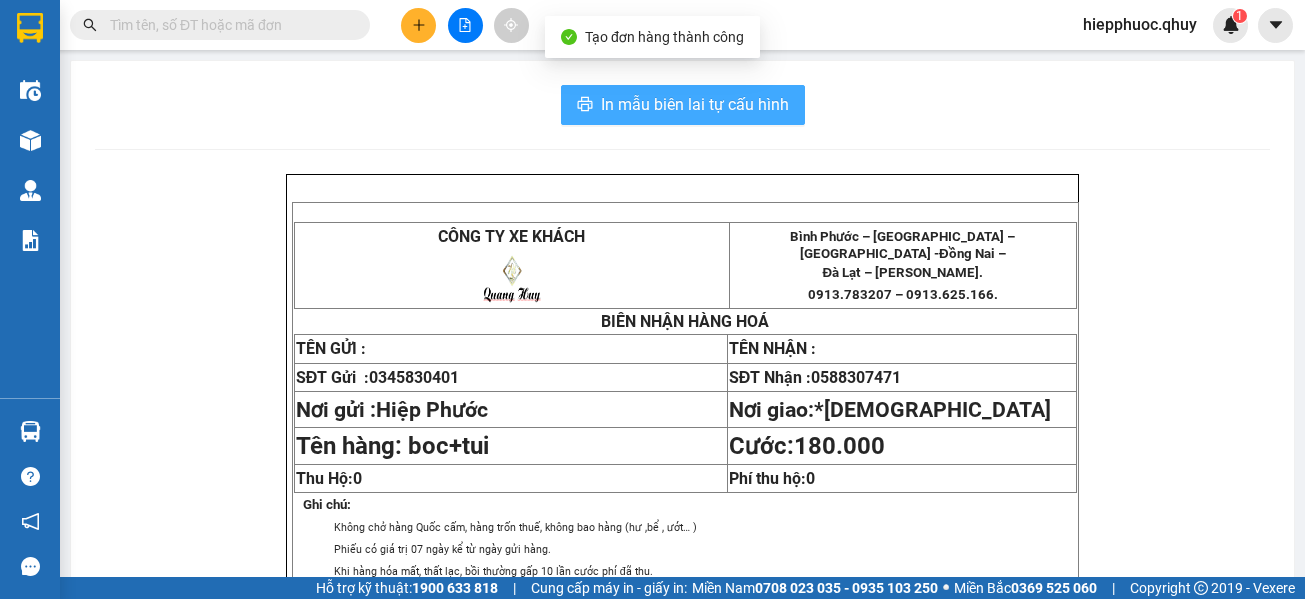 scroll, scrollTop: 0, scrollLeft: 0, axis: both 